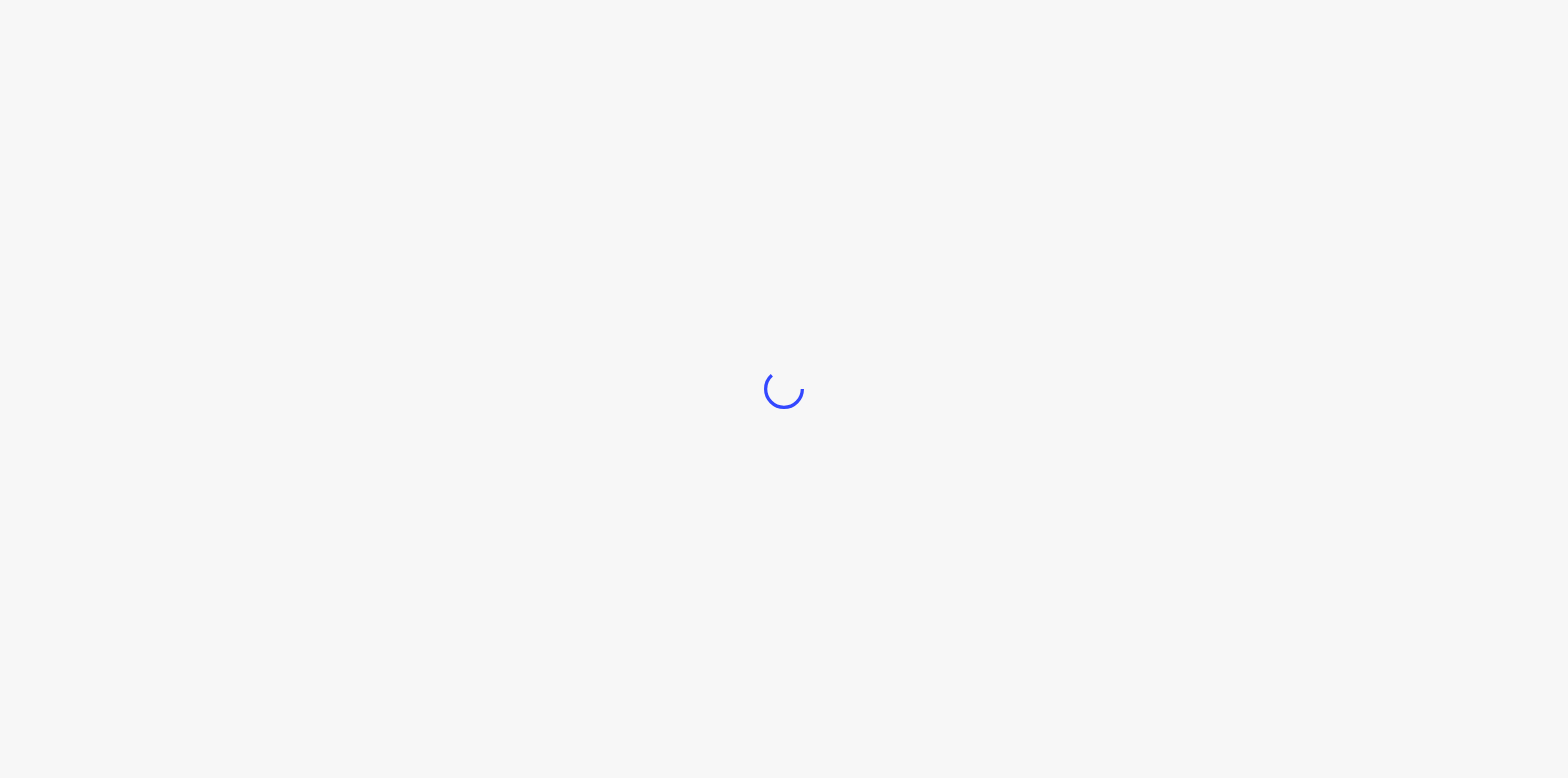 scroll, scrollTop: 0, scrollLeft: 0, axis: both 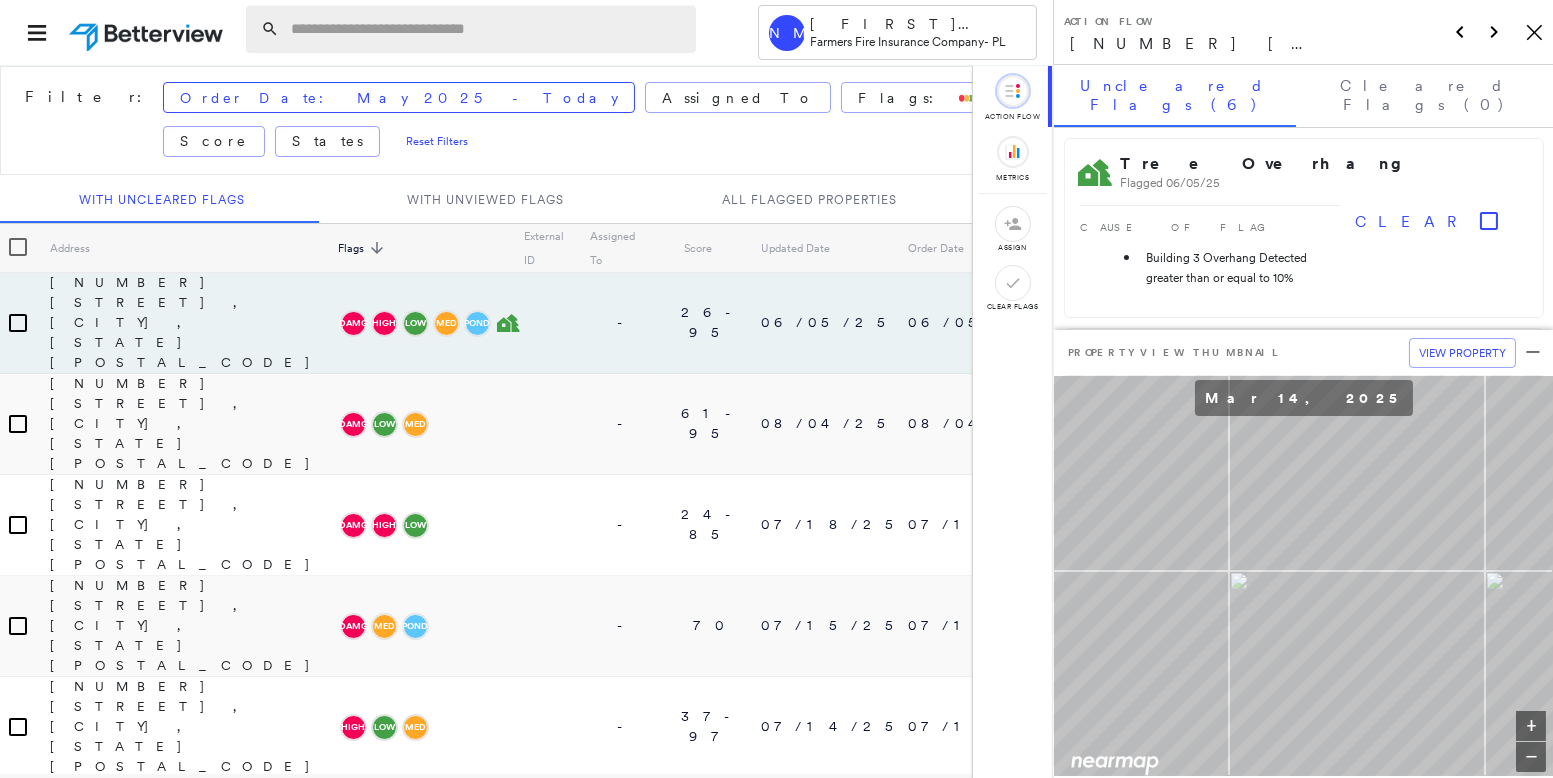 click at bounding box center (487, 29) 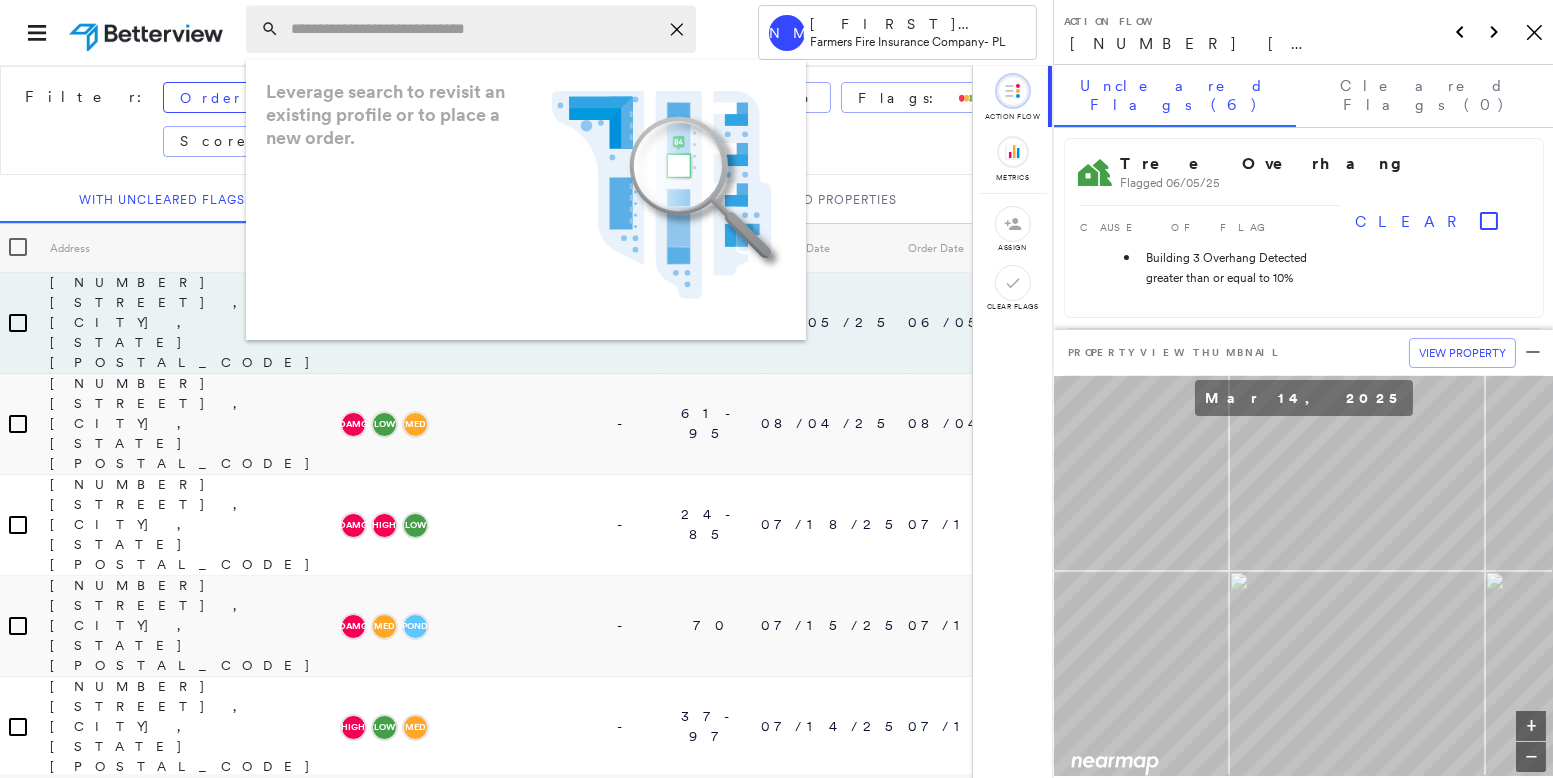 click at bounding box center (474, 29) 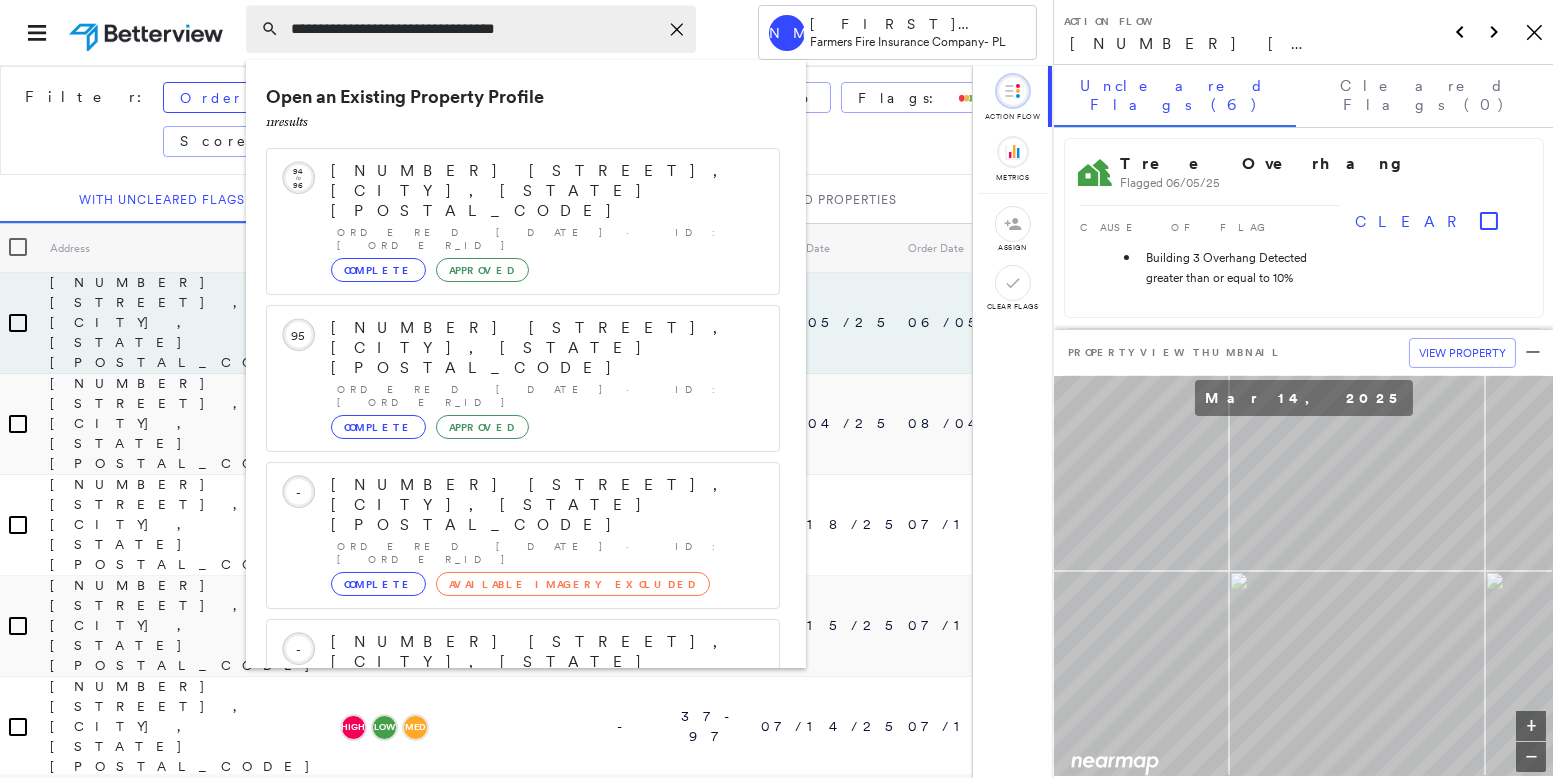 click 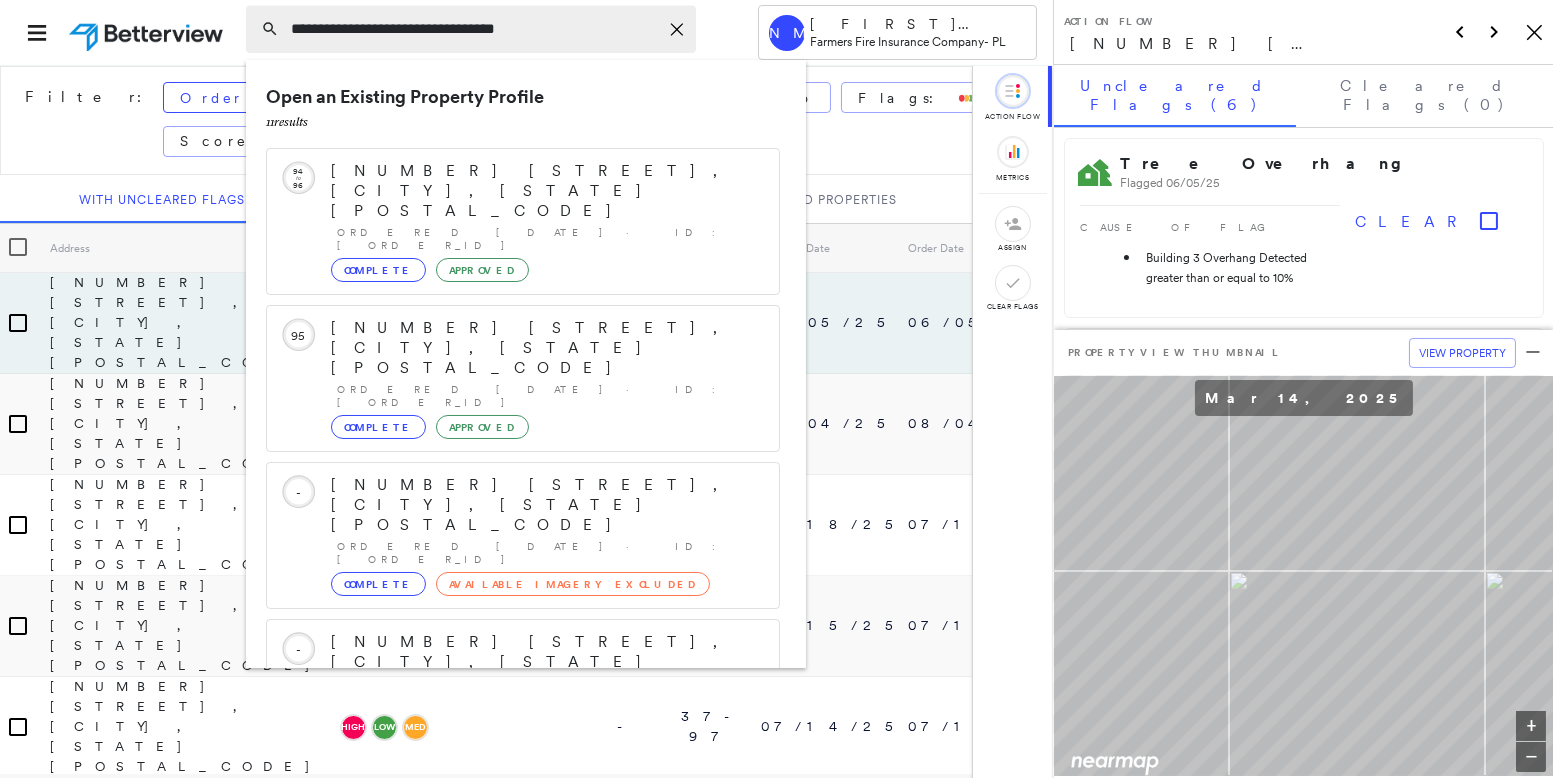 click on "**********" at bounding box center [474, 29] 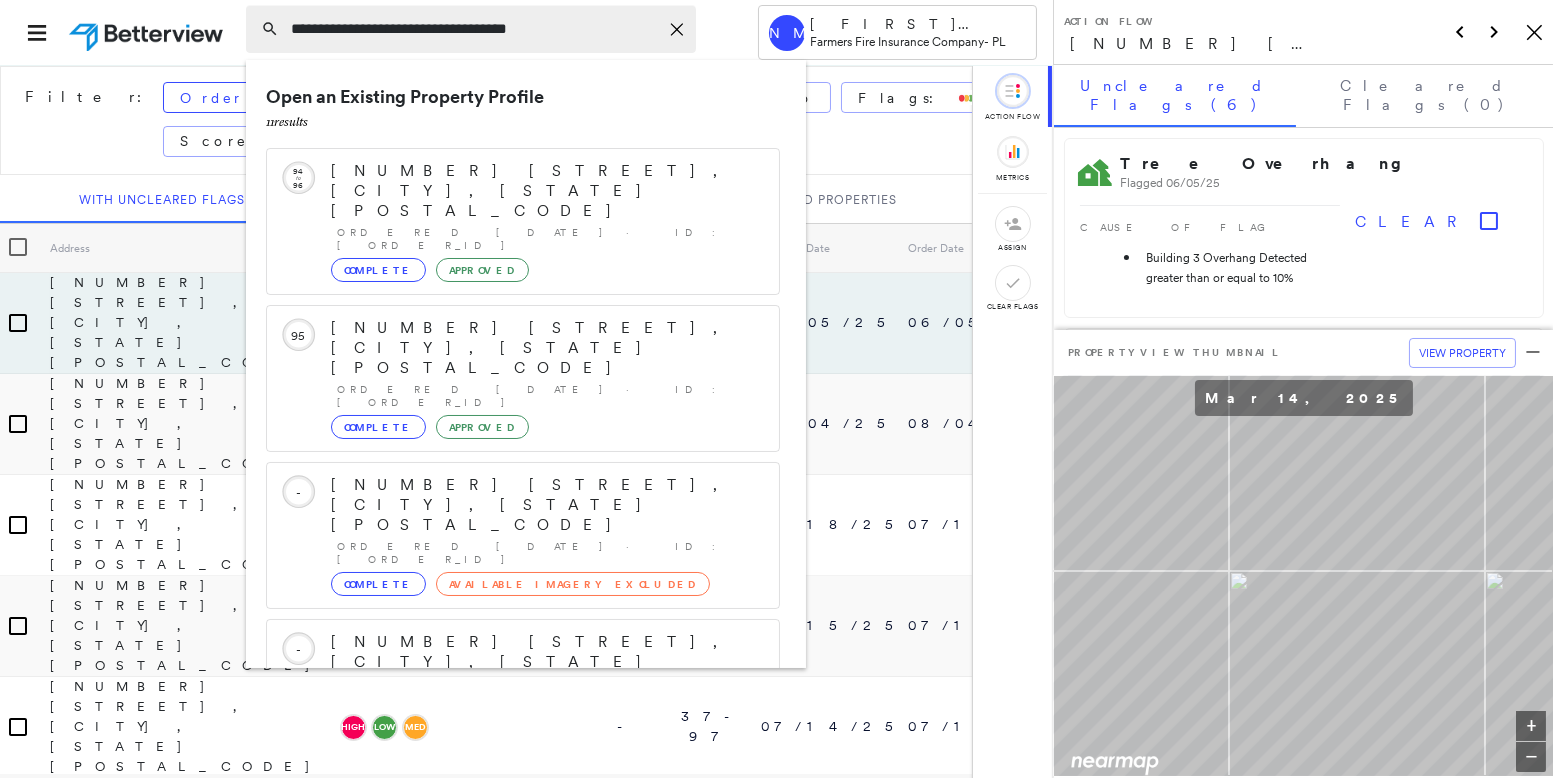 drag, startPoint x: 411, startPoint y: 25, endPoint x: 473, endPoint y: 31, distance: 62.289646 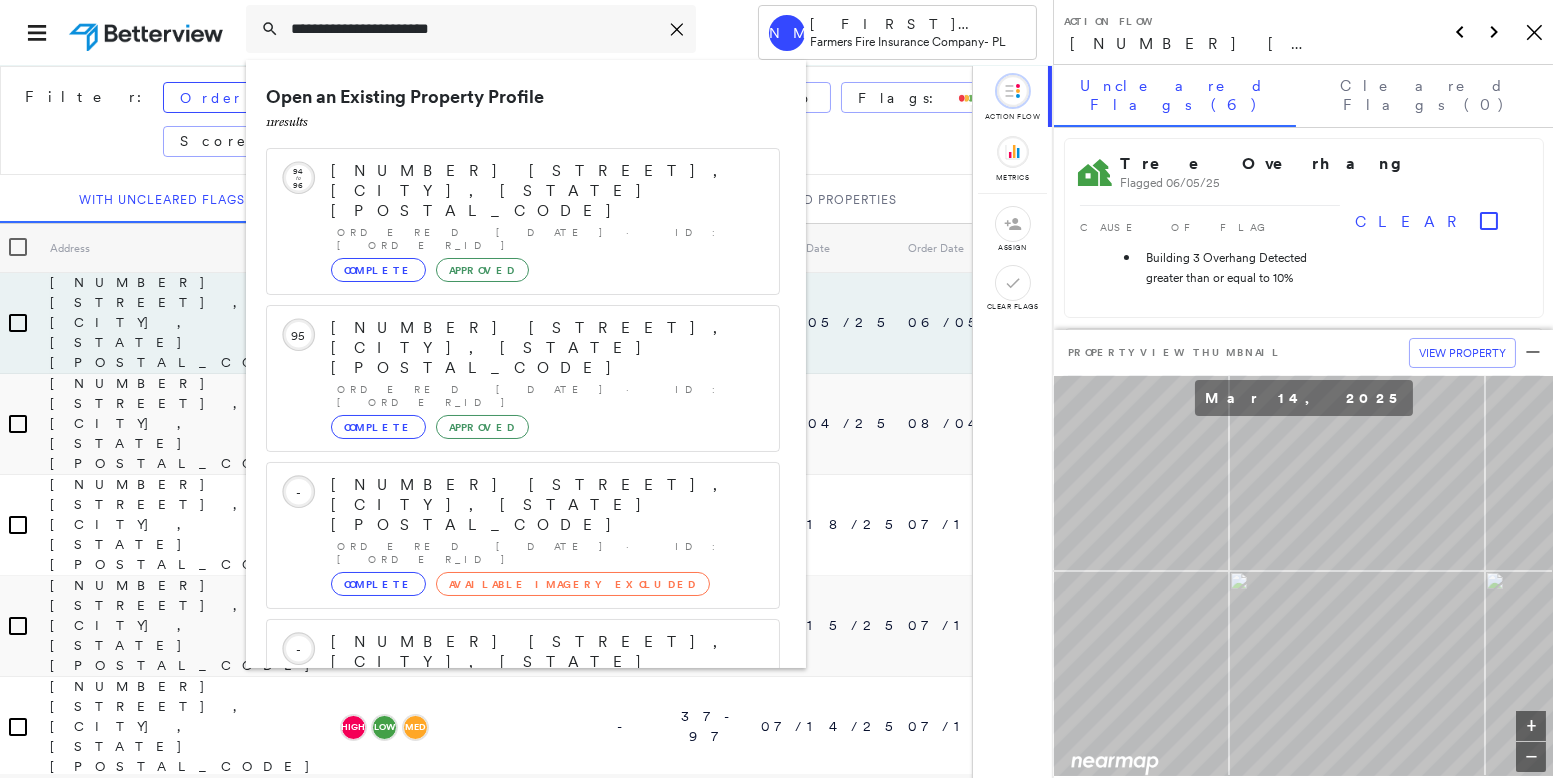 type on "**********" 